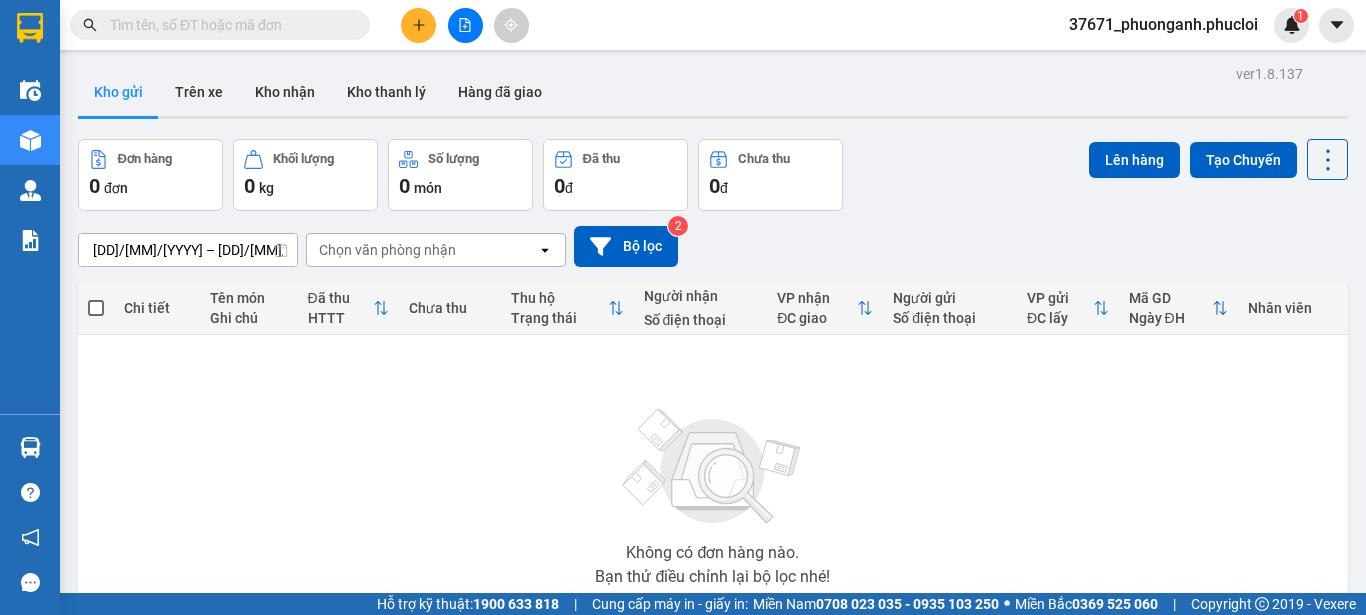 scroll, scrollTop: 0, scrollLeft: 0, axis: both 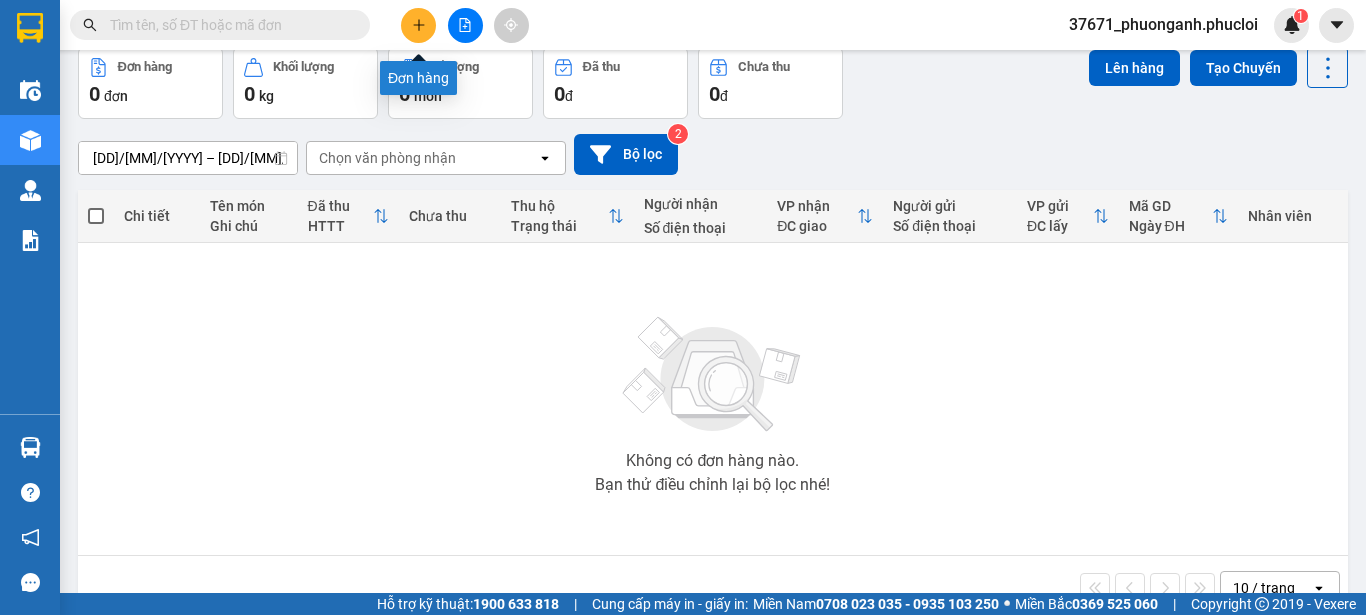 click 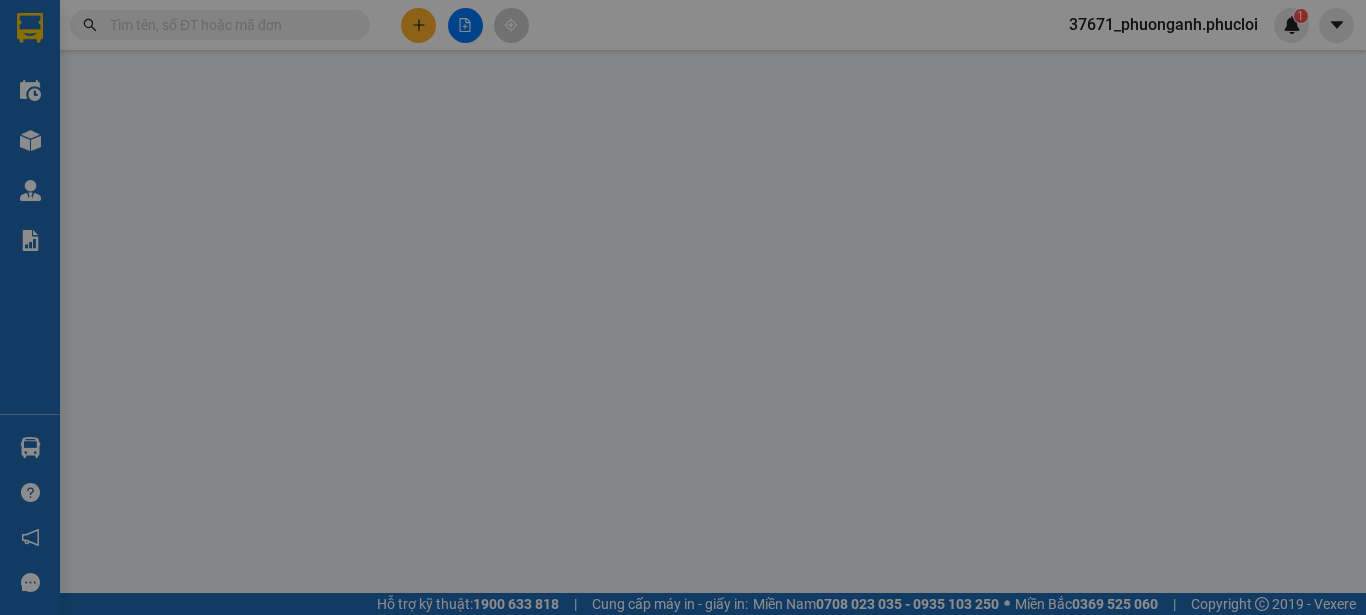 scroll, scrollTop: 0, scrollLeft: 0, axis: both 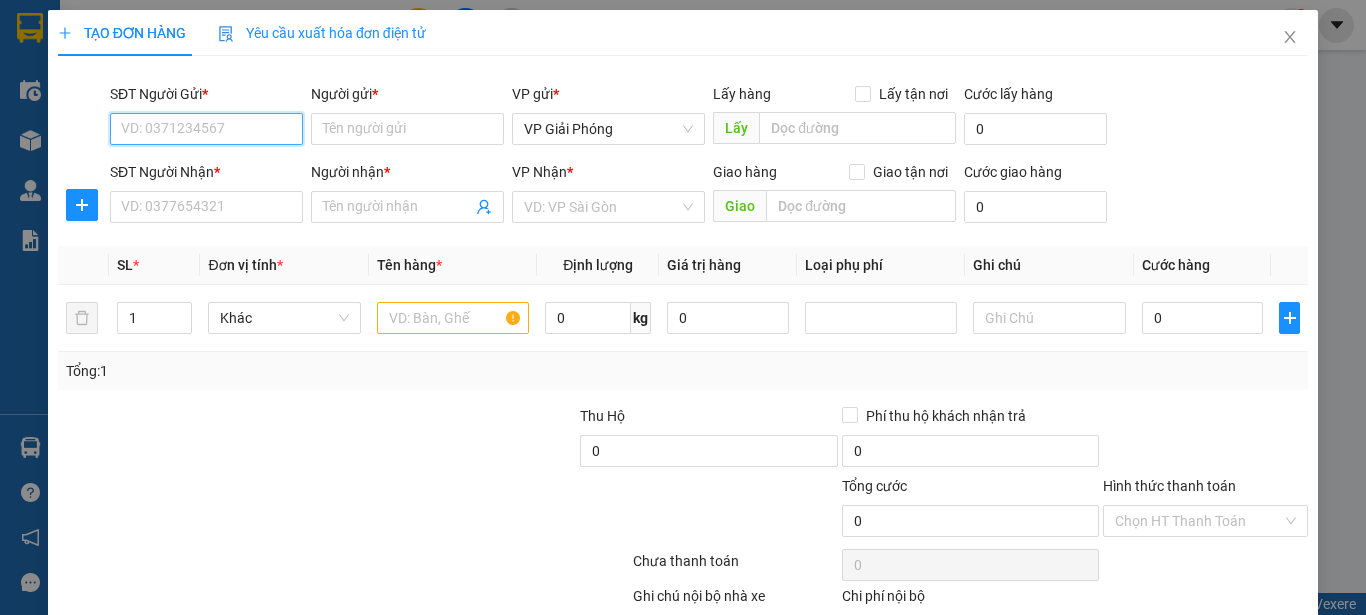 click on "SĐT Người Gửi  *" at bounding box center [206, 129] 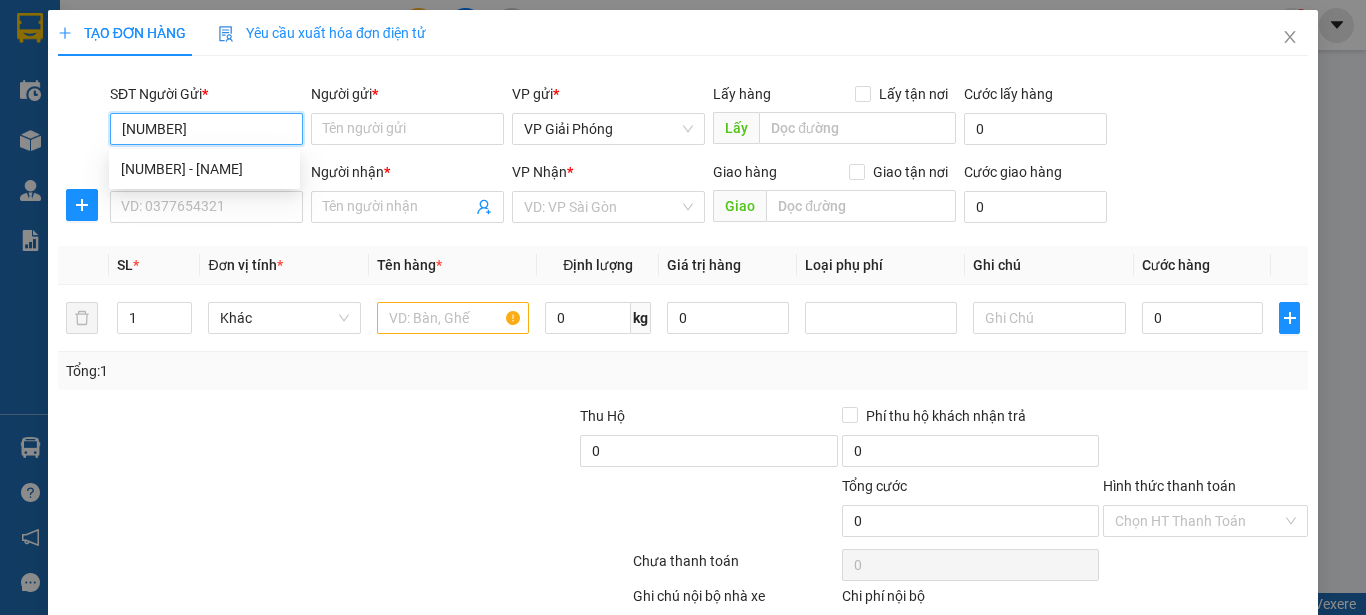 type on "0328060301" 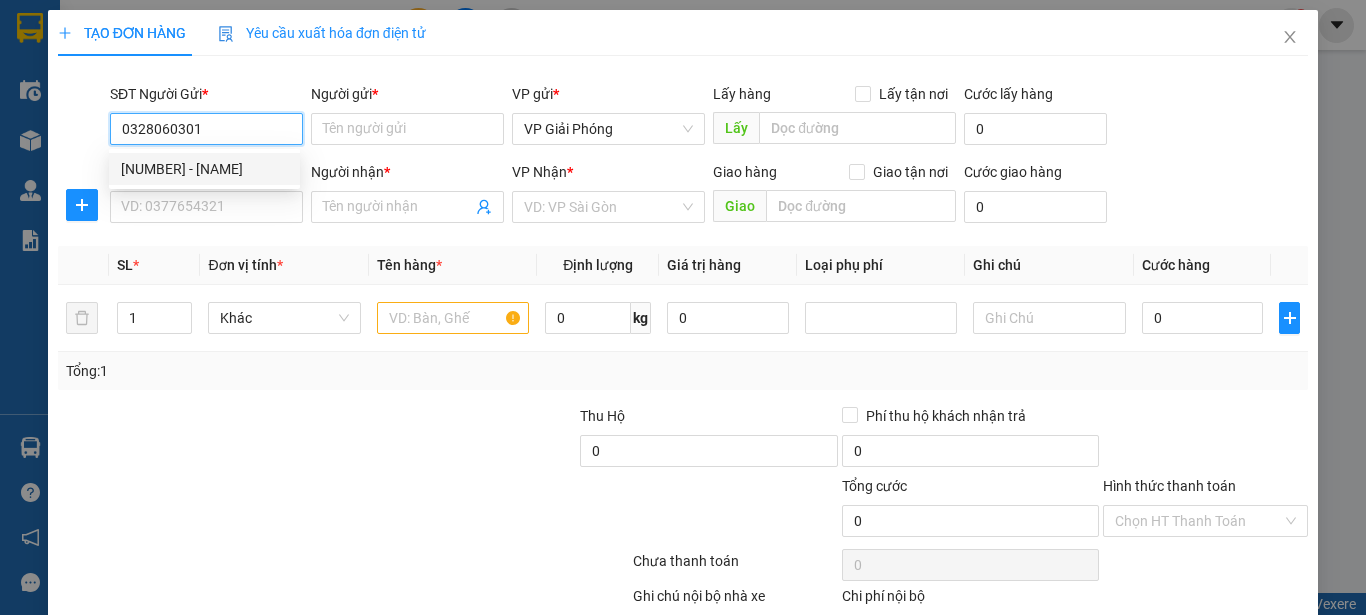 click on "[NUMBER] - [NAME]" at bounding box center [204, 169] 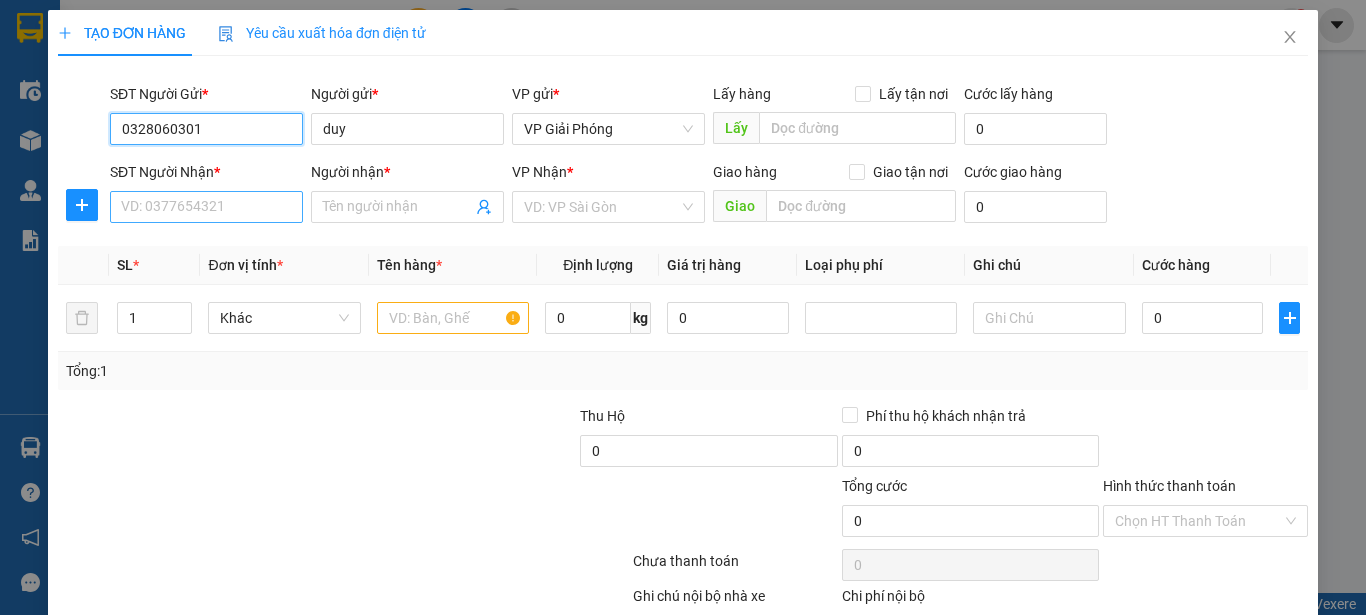 type on "0328060301" 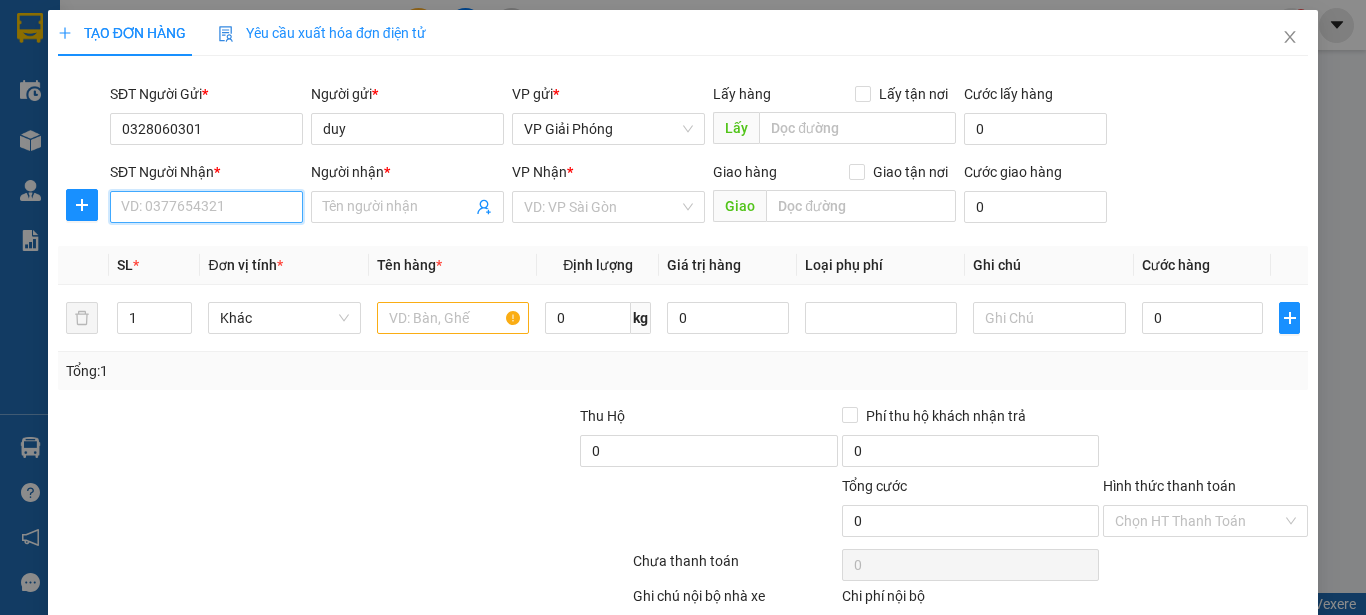 click on "SĐT Người Nhận  *" at bounding box center (206, 207) 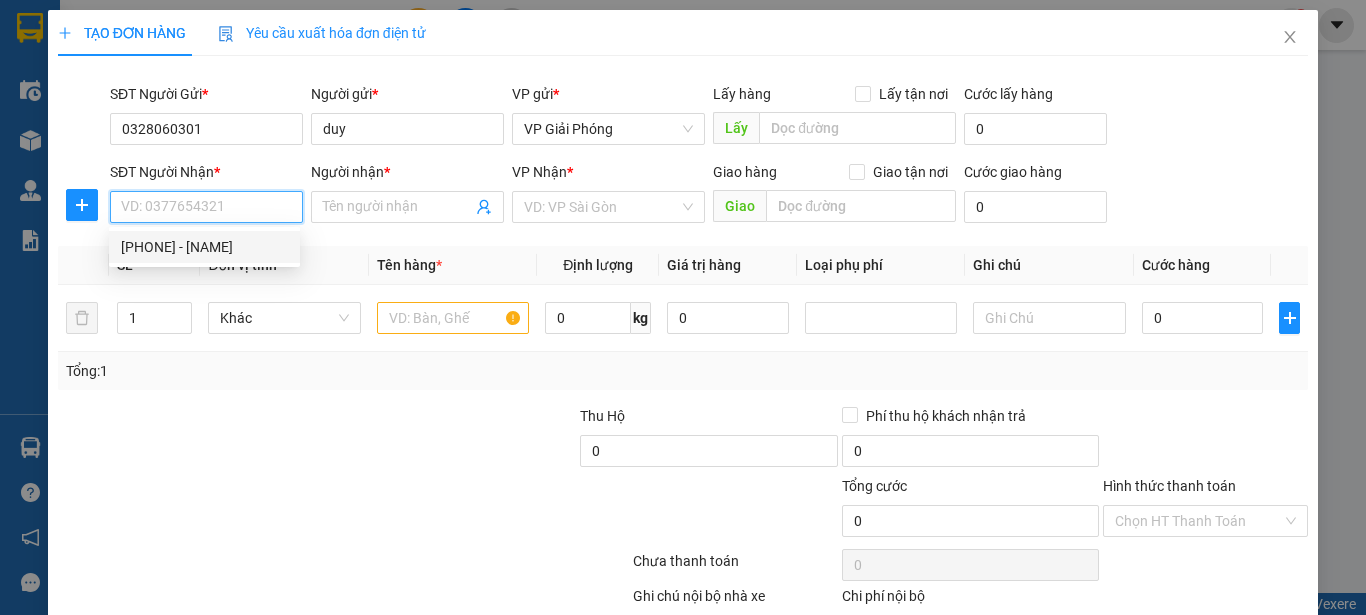 click on "[PHONE] - [NAME]" at bounding box center (204, 247) 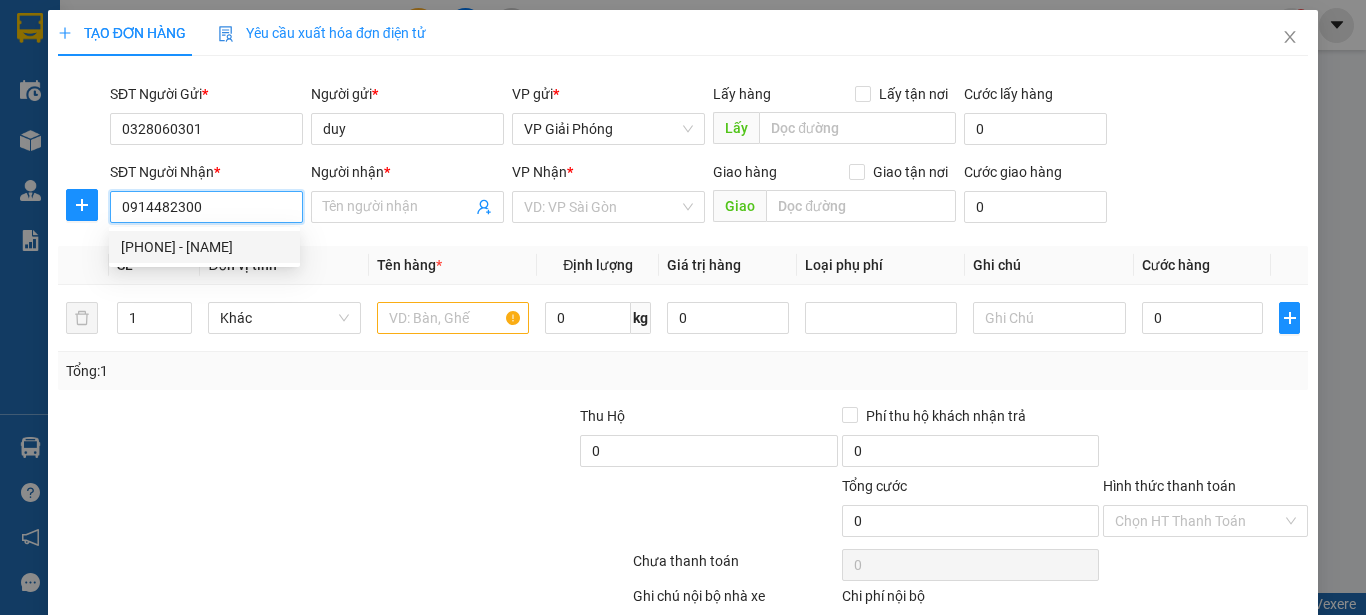 type on "chị dung" 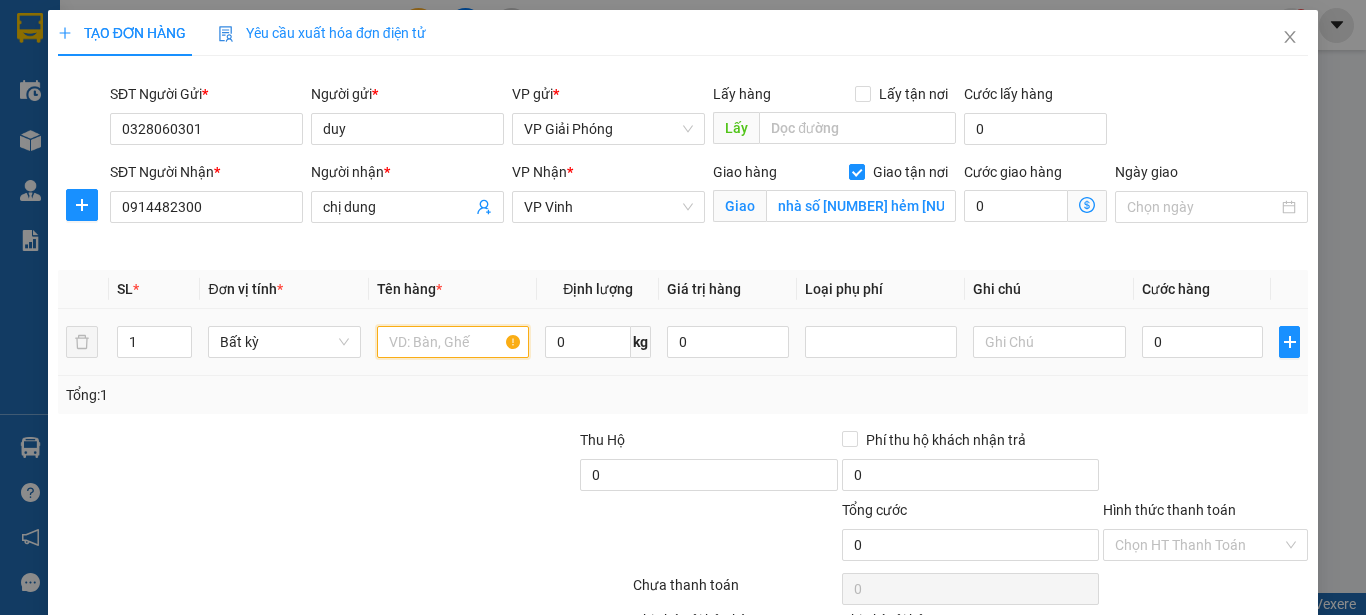 click at bounding box center (453, 342) 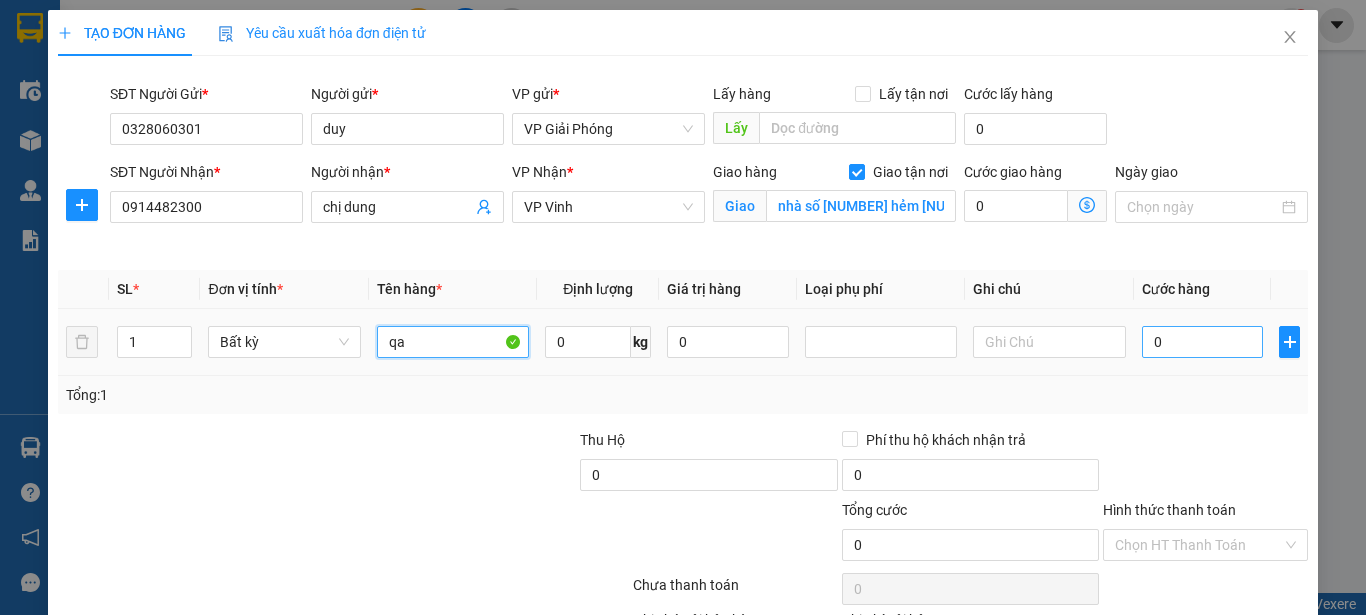 type on "qa" 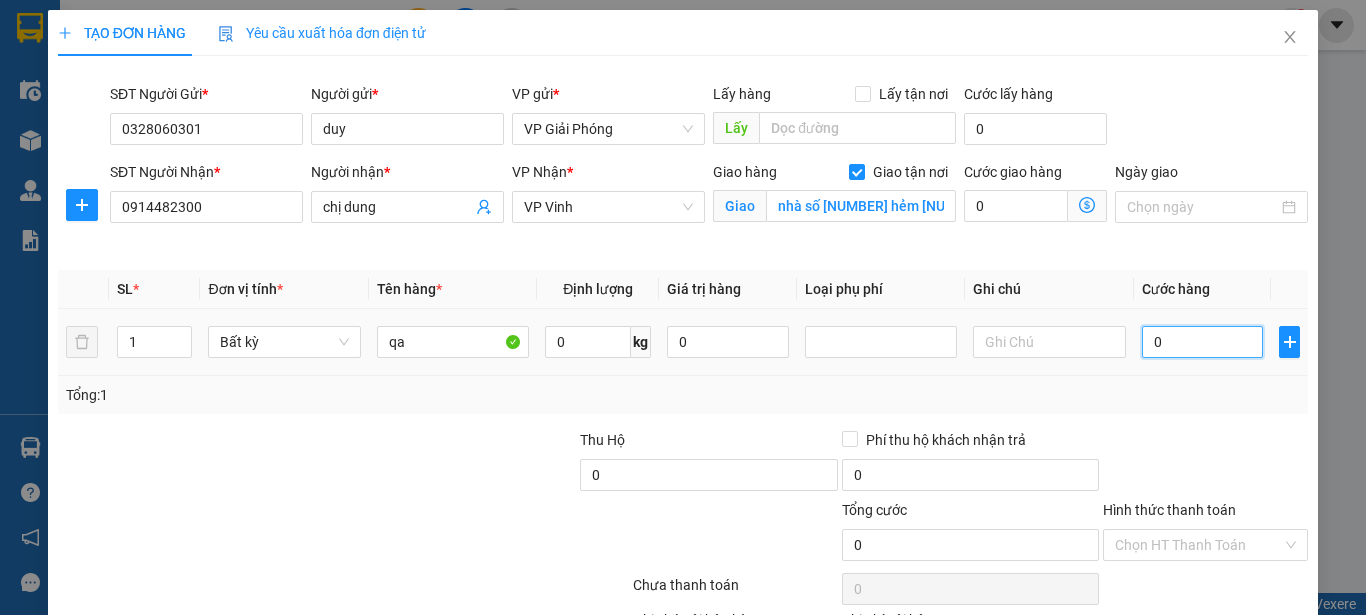 click on "0" at bounding box center [1203, 342] 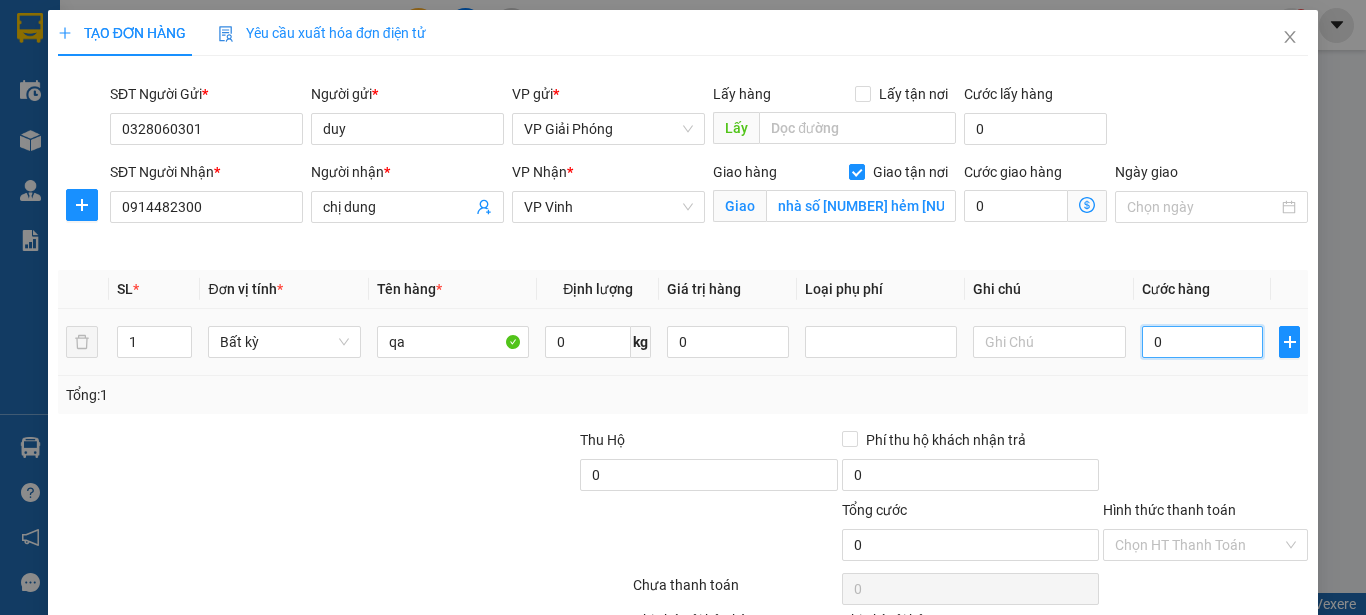 type on "4" 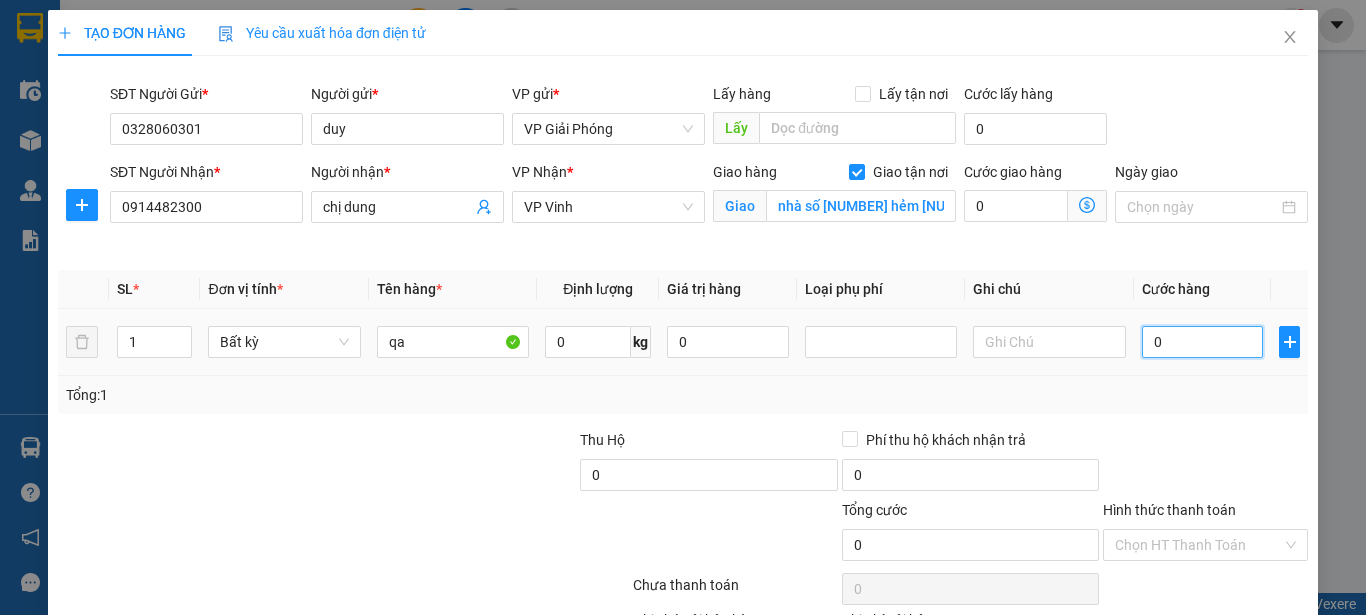 type on "4" 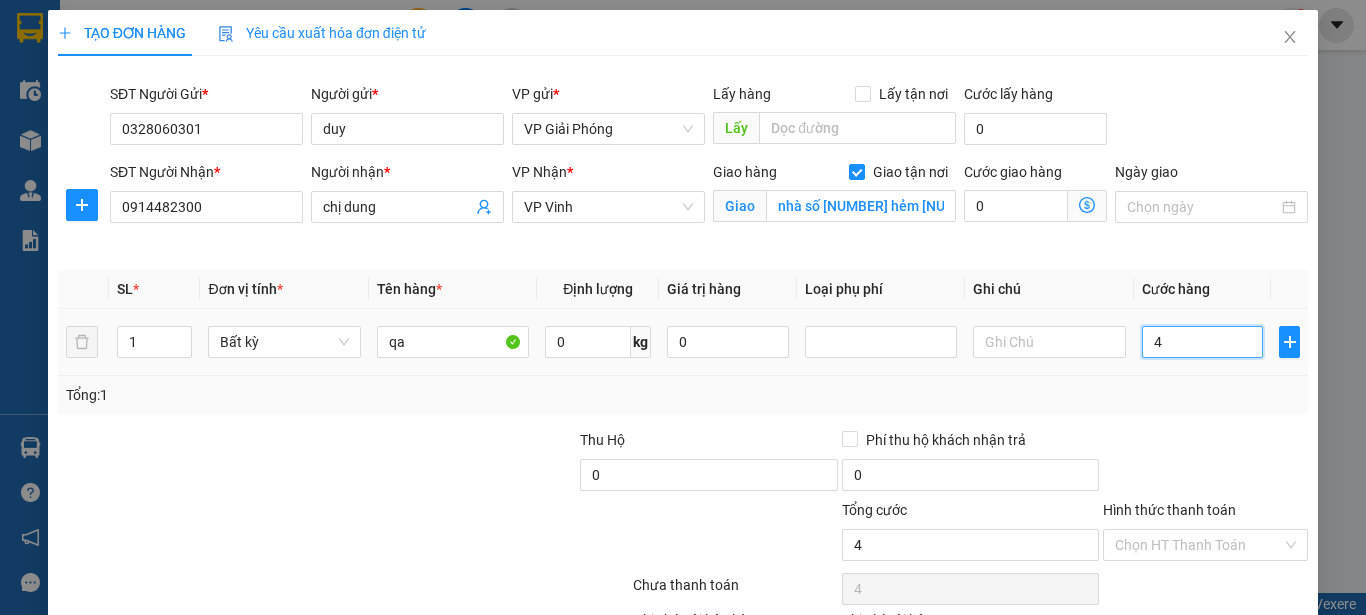 type on "40" 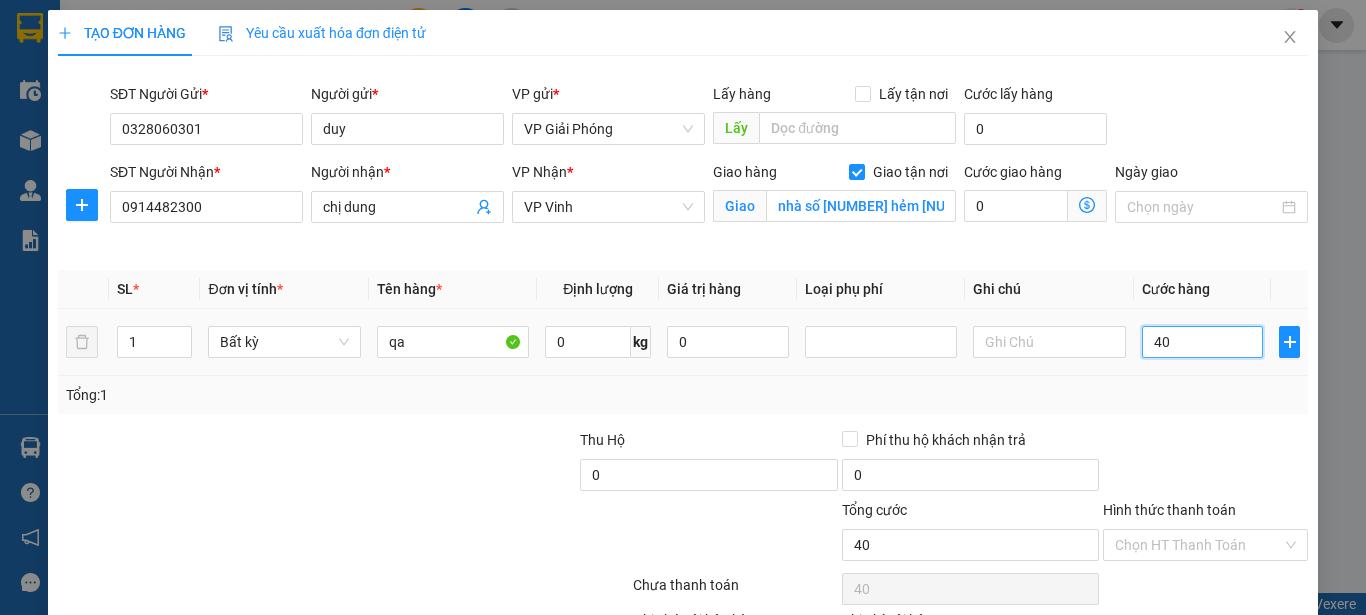 type on "400" 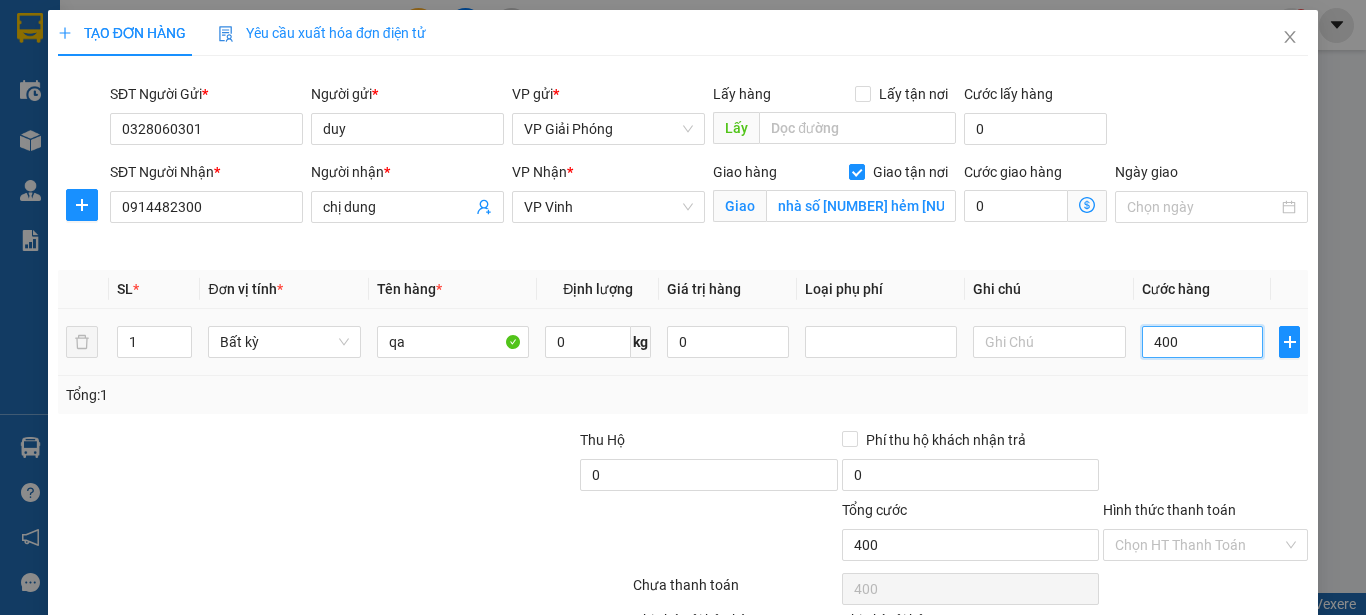type on "4.000" 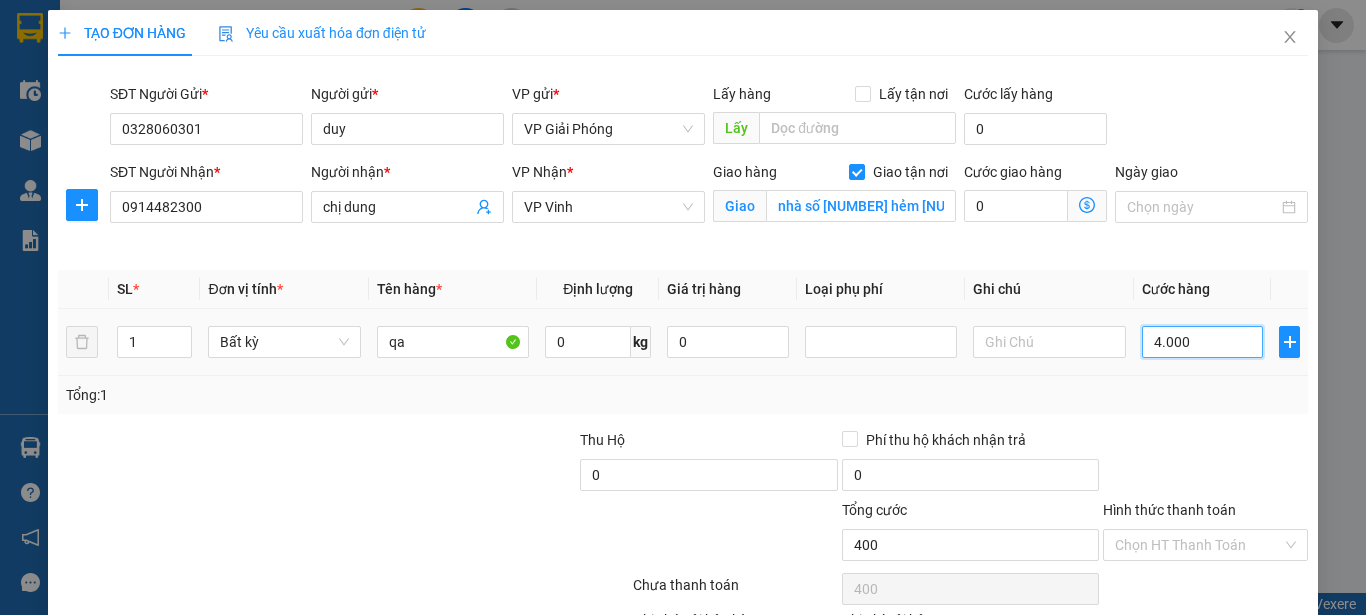 type on "4.000" 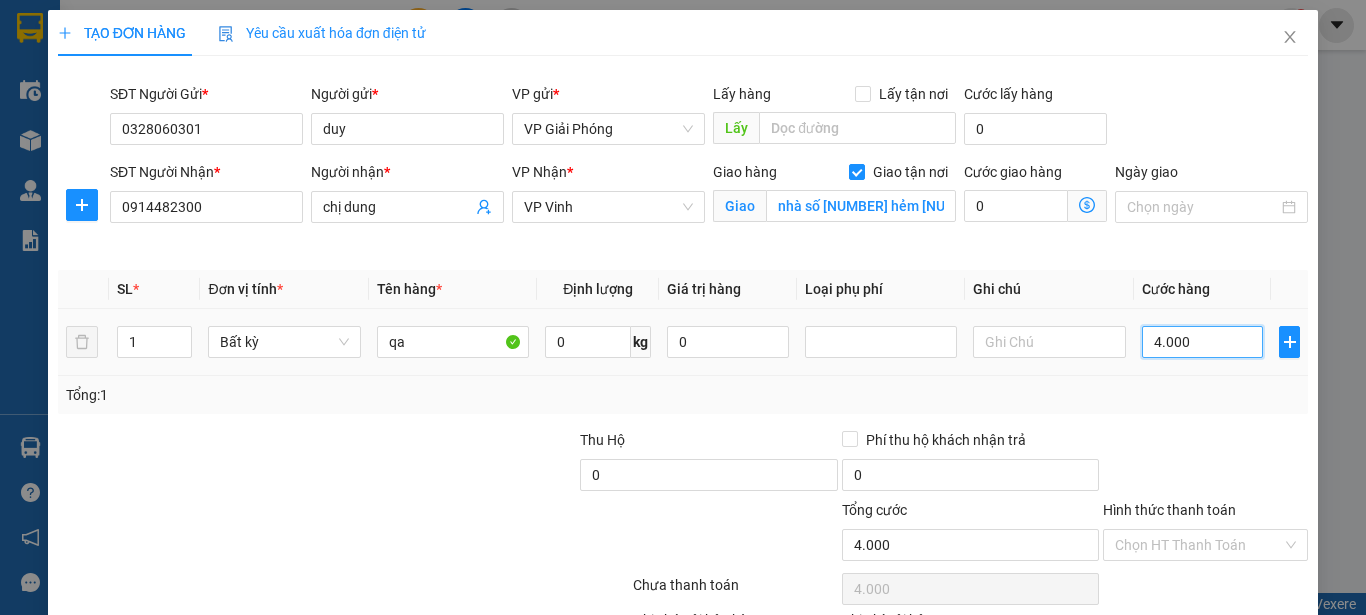 type on "40.000" 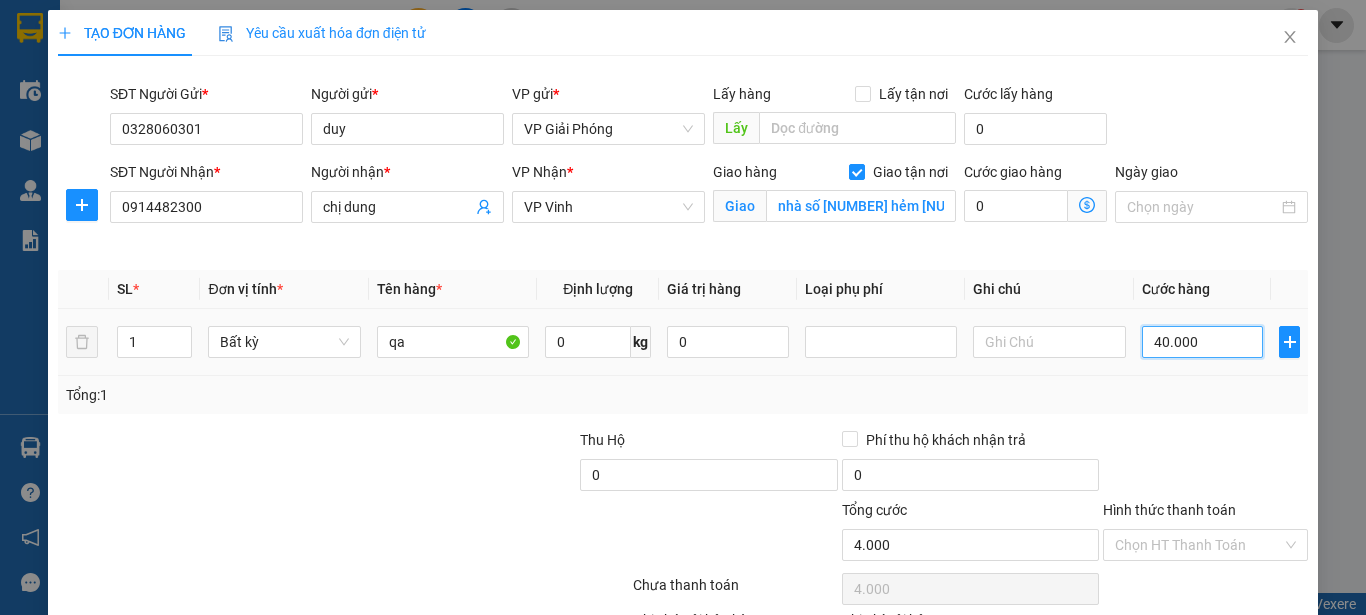 type on "40.000" 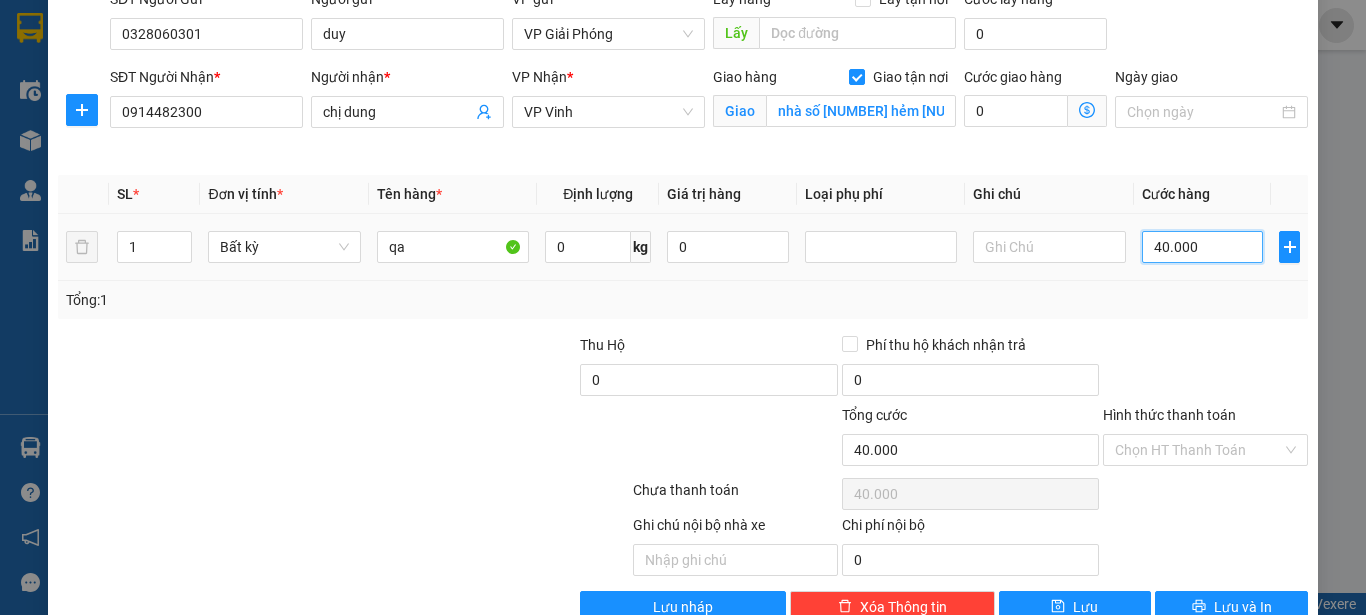scroll, scrollTop: 142, scrollLeft: 0, axis: vertical 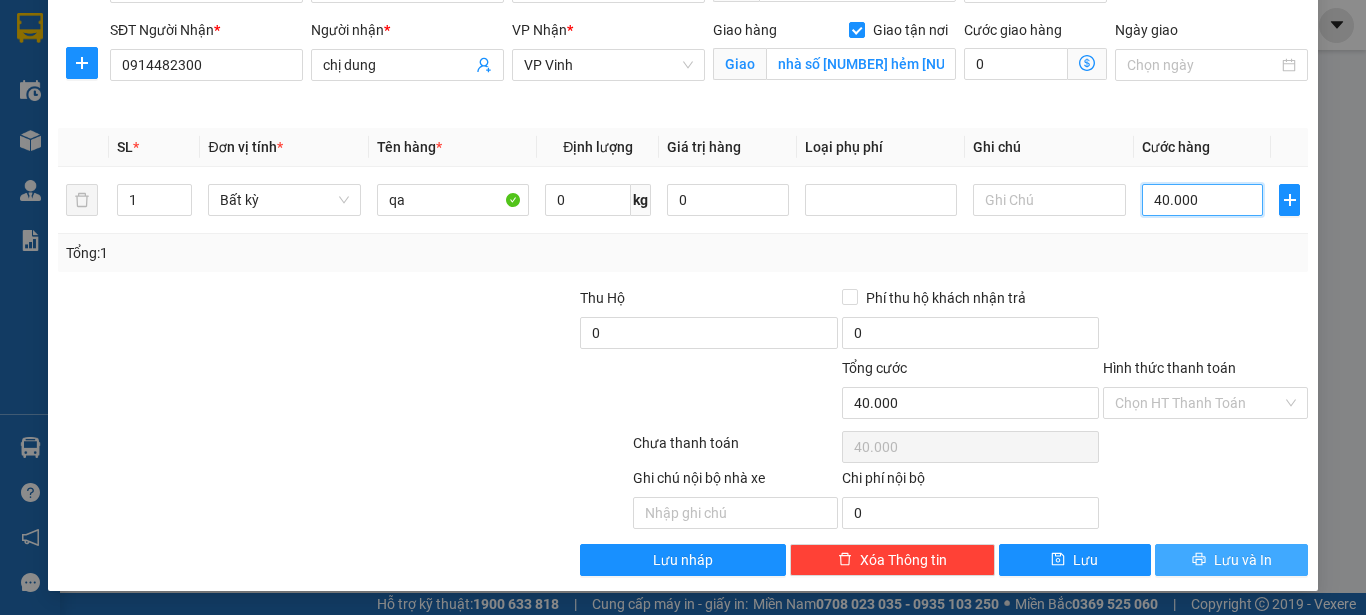 type on "40.000" 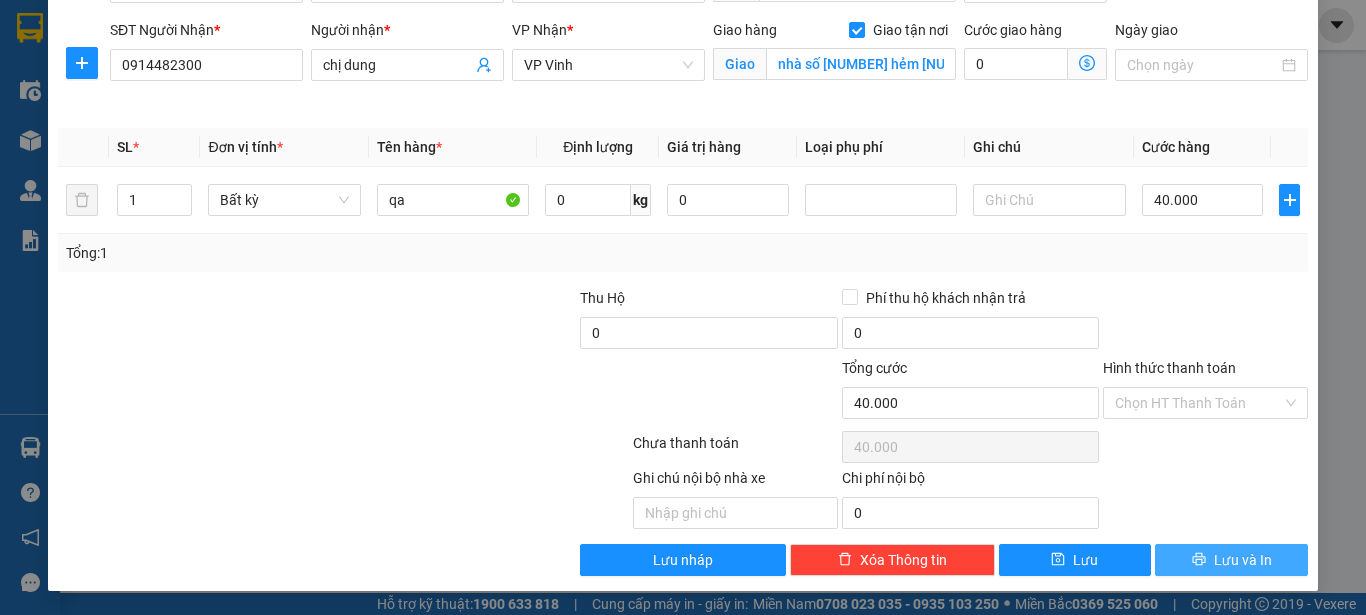 click on "Lưu và In" at bounding box center (1243, 560) 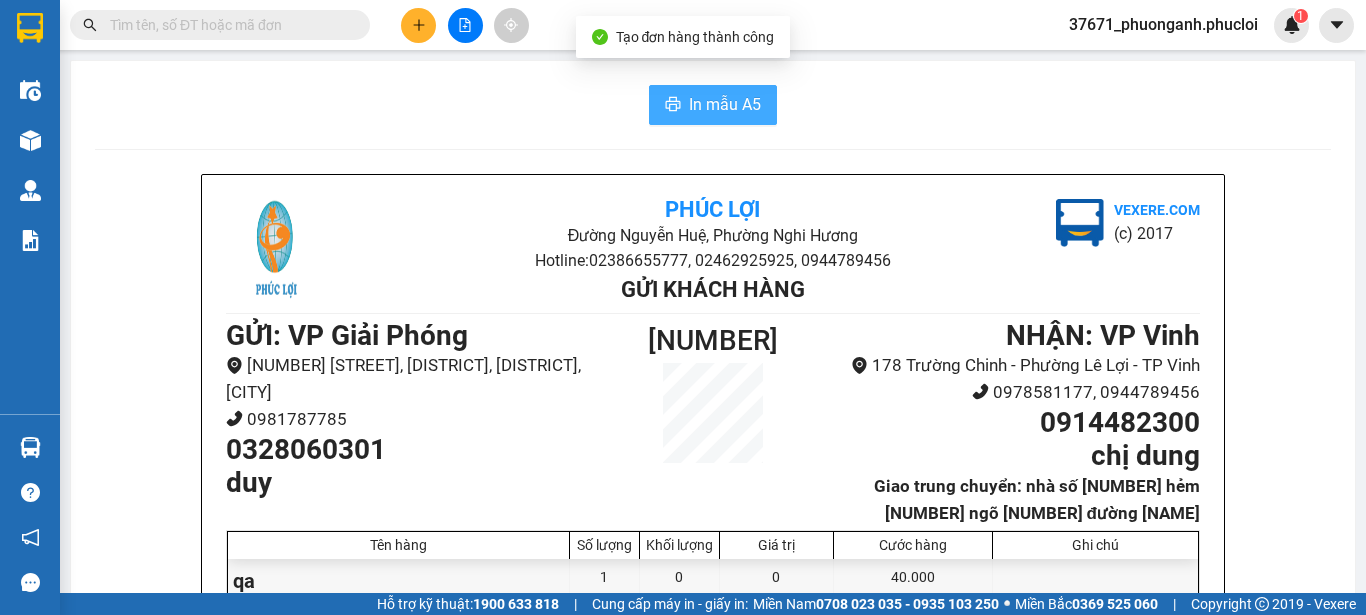 click on "In mẫu A5" at bounding box center (725, 104) 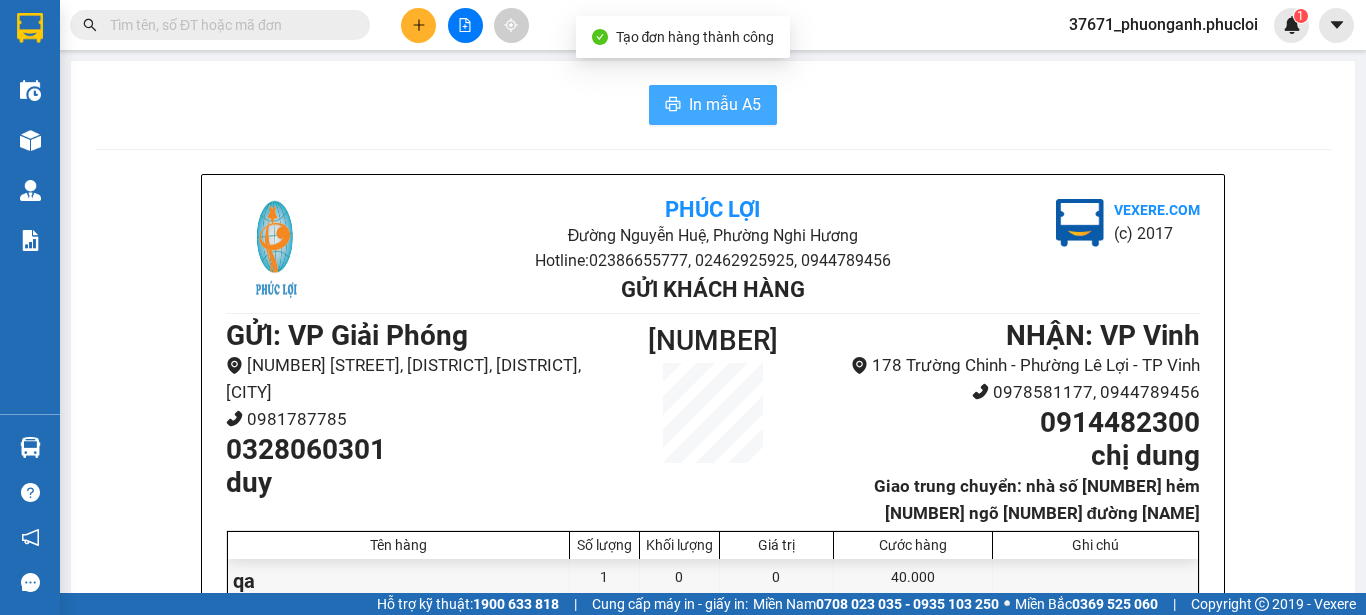 scroll, scrollTop: 0, scrollLeft: 0, axis: both 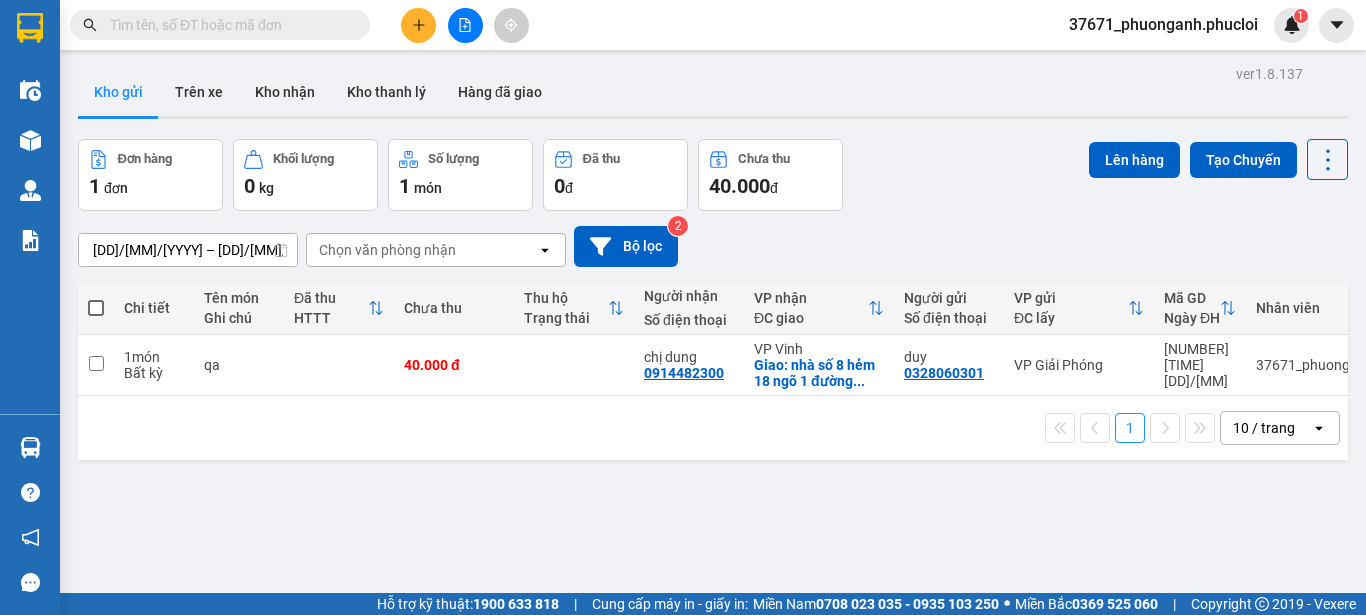 click at bounding box center (96, 308) 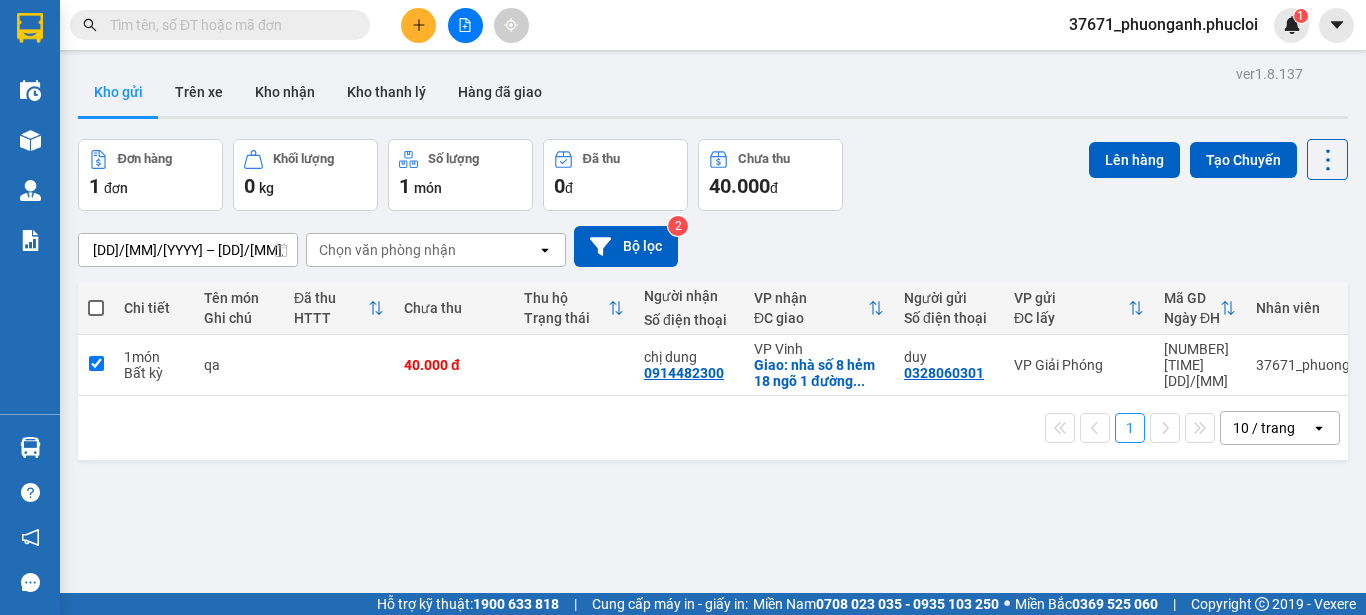 checkbox on "true" 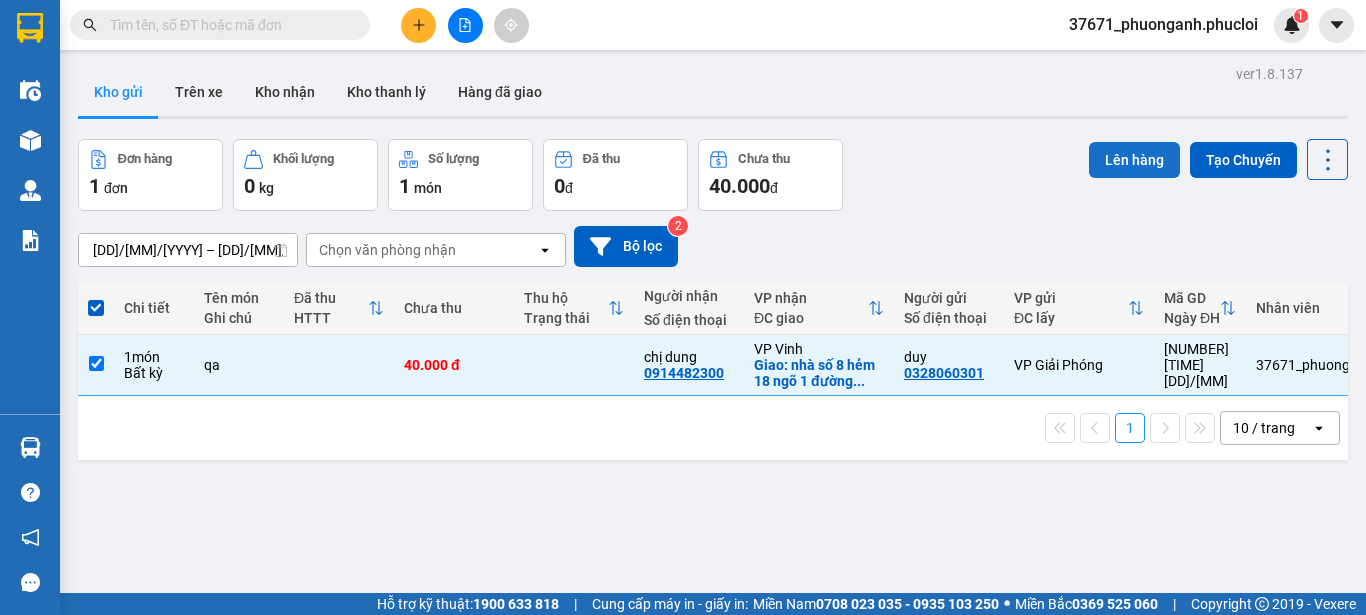 click on "Lên hàng" at bounding box center [1134, 160] 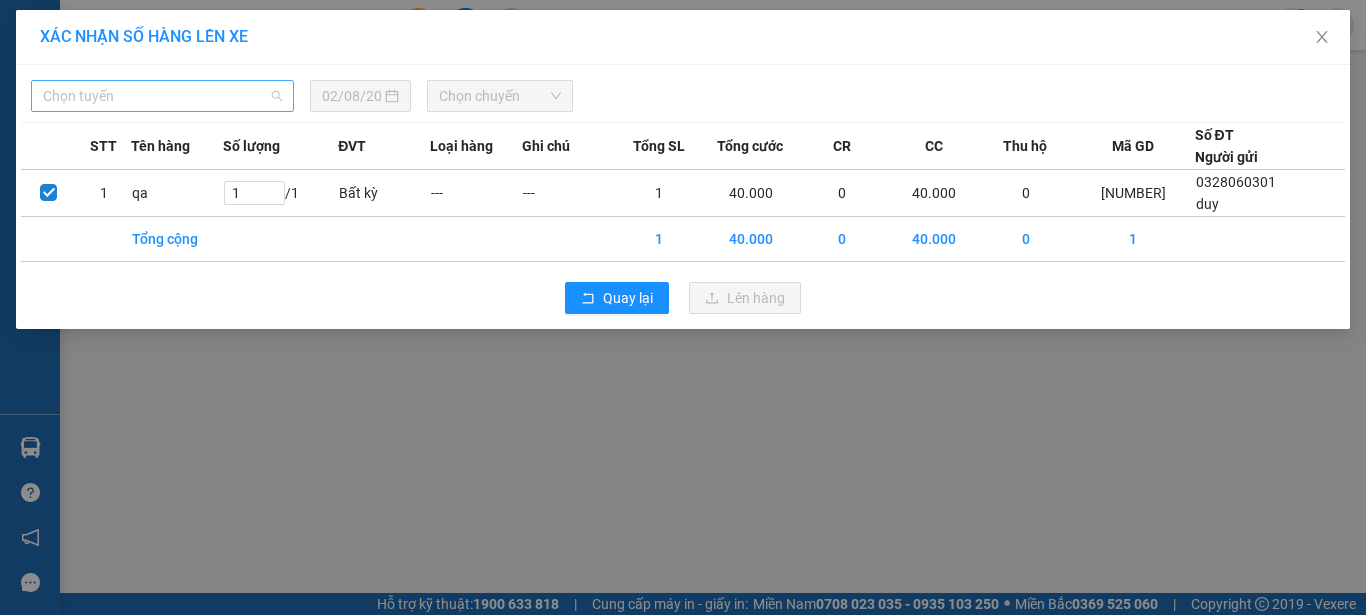 click on "Chọn tuyến" at bounding box center (162, 96) 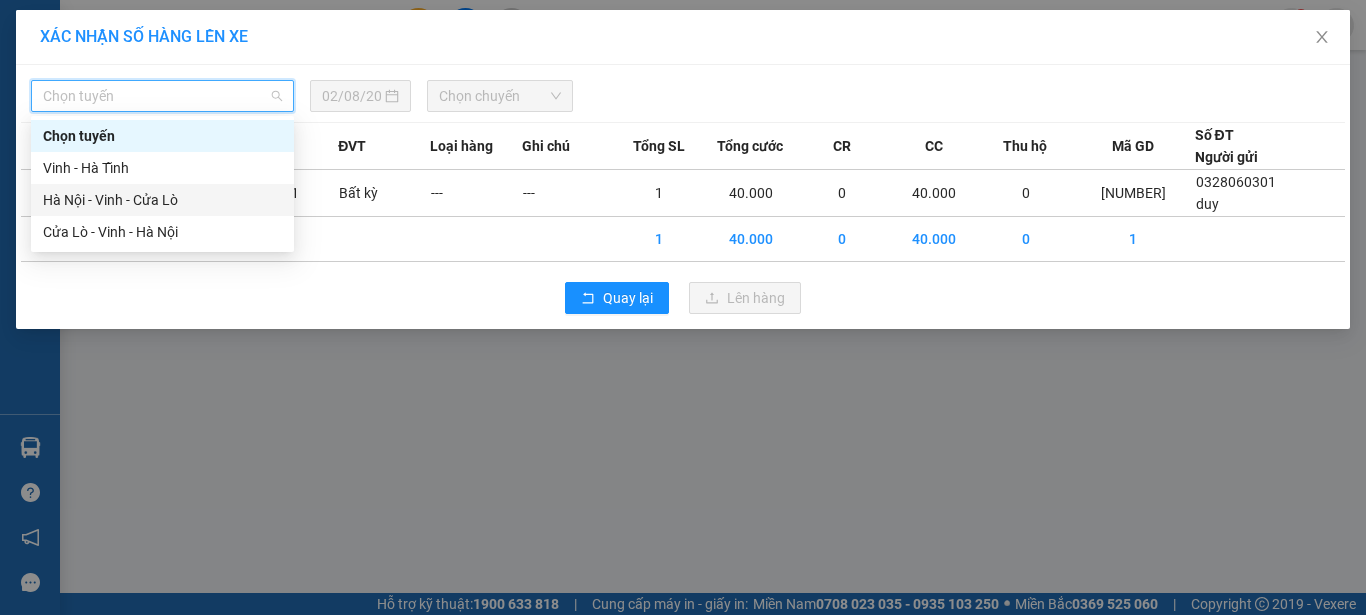 click on "Hà Nội - Vinh - Cửa Lò" at bounding box center [162, 200] 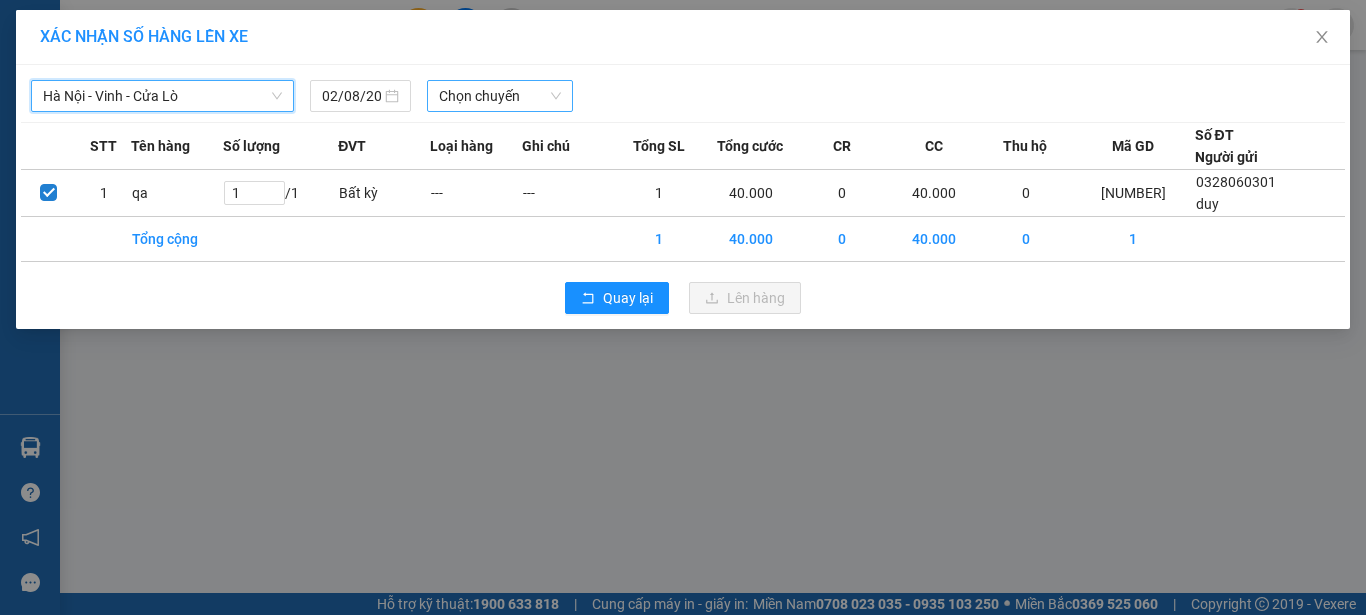 click on "Chọn chuyến" at bounding box center [500, 96] 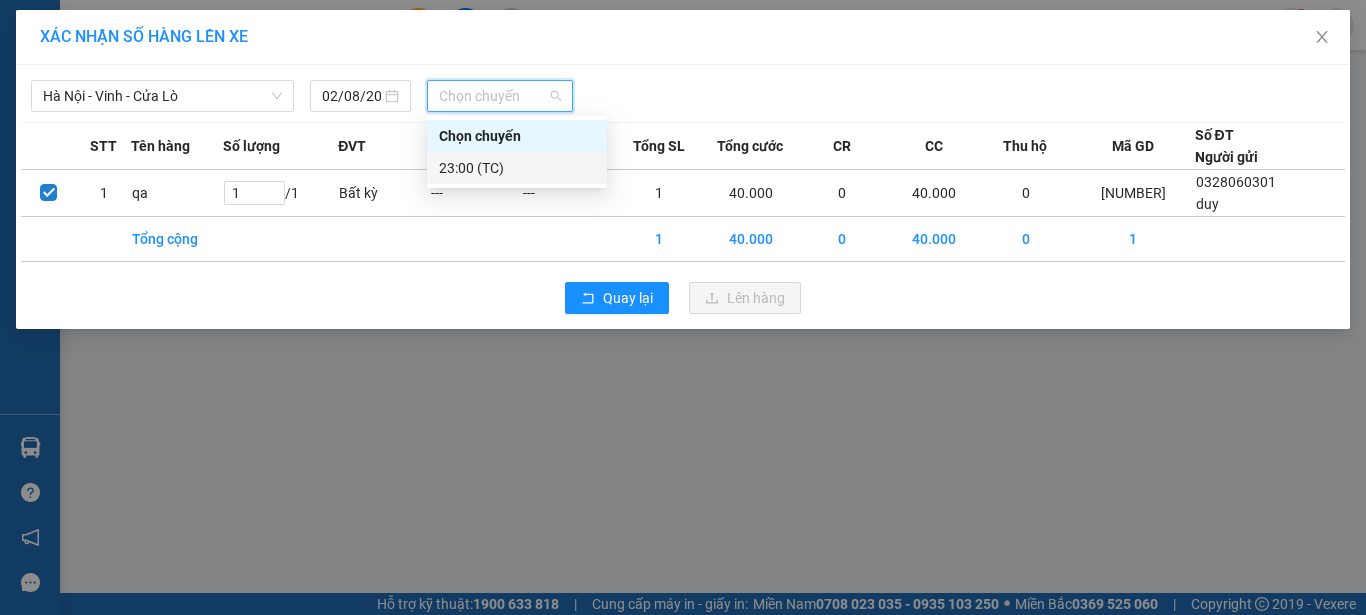 click on "23:00   (TC)" at bounding box center (517, 168) 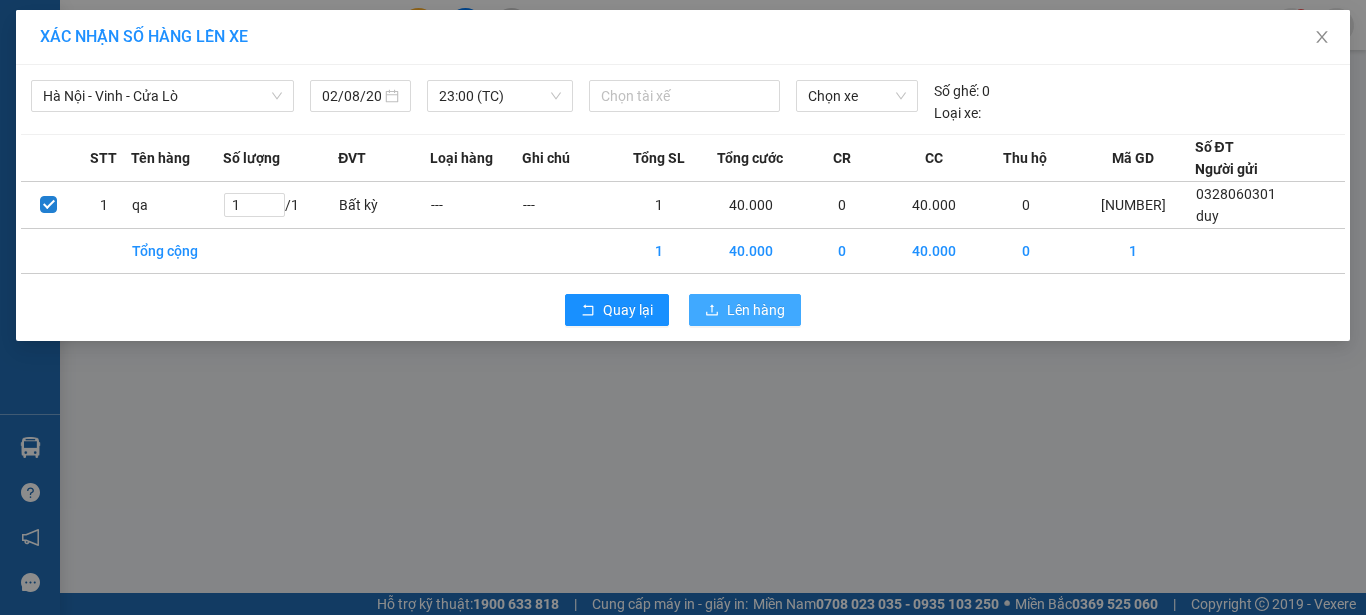 click on "Lên hàng" at bounding box center [756, 310] 